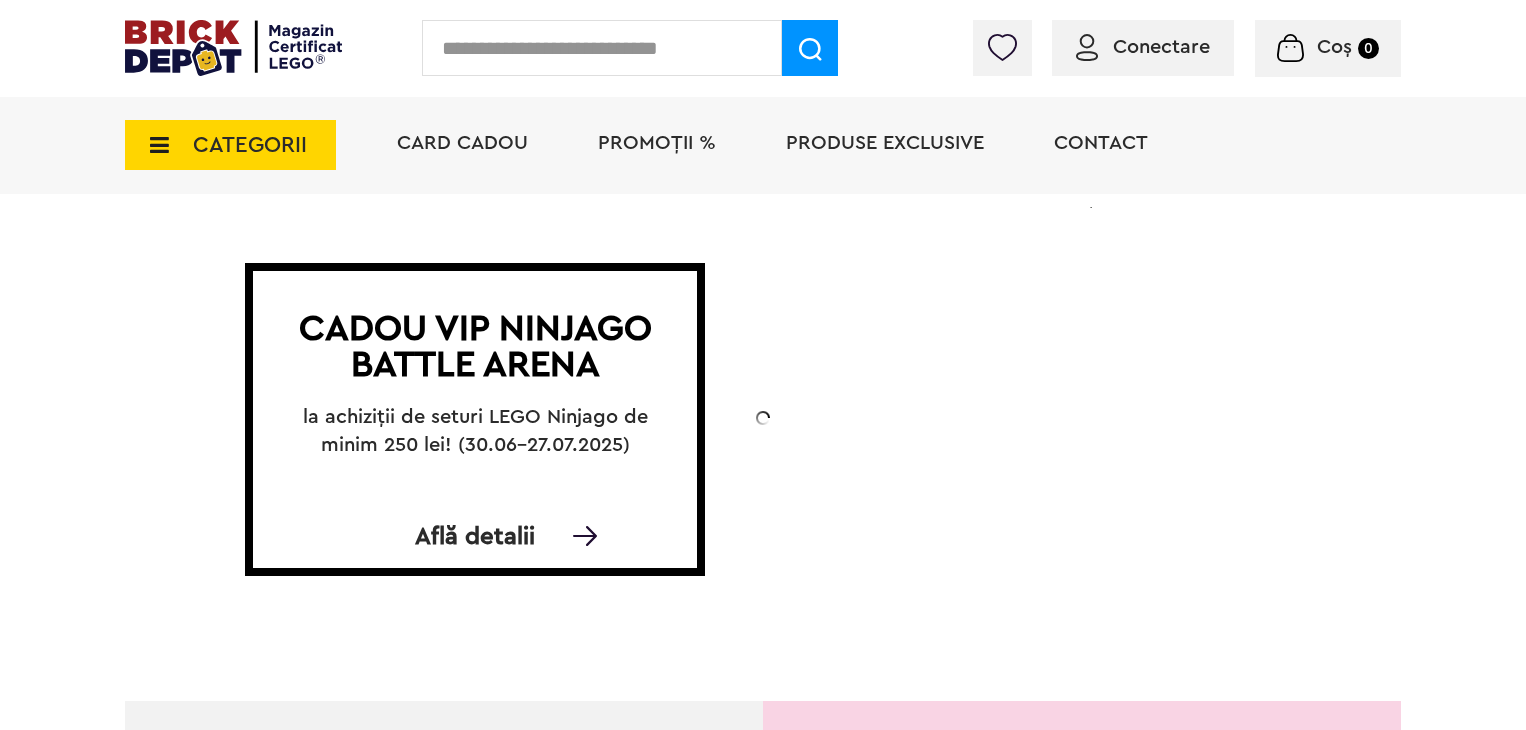 scroll, scrollTop: 0, scrollLeft: 0, axis: both 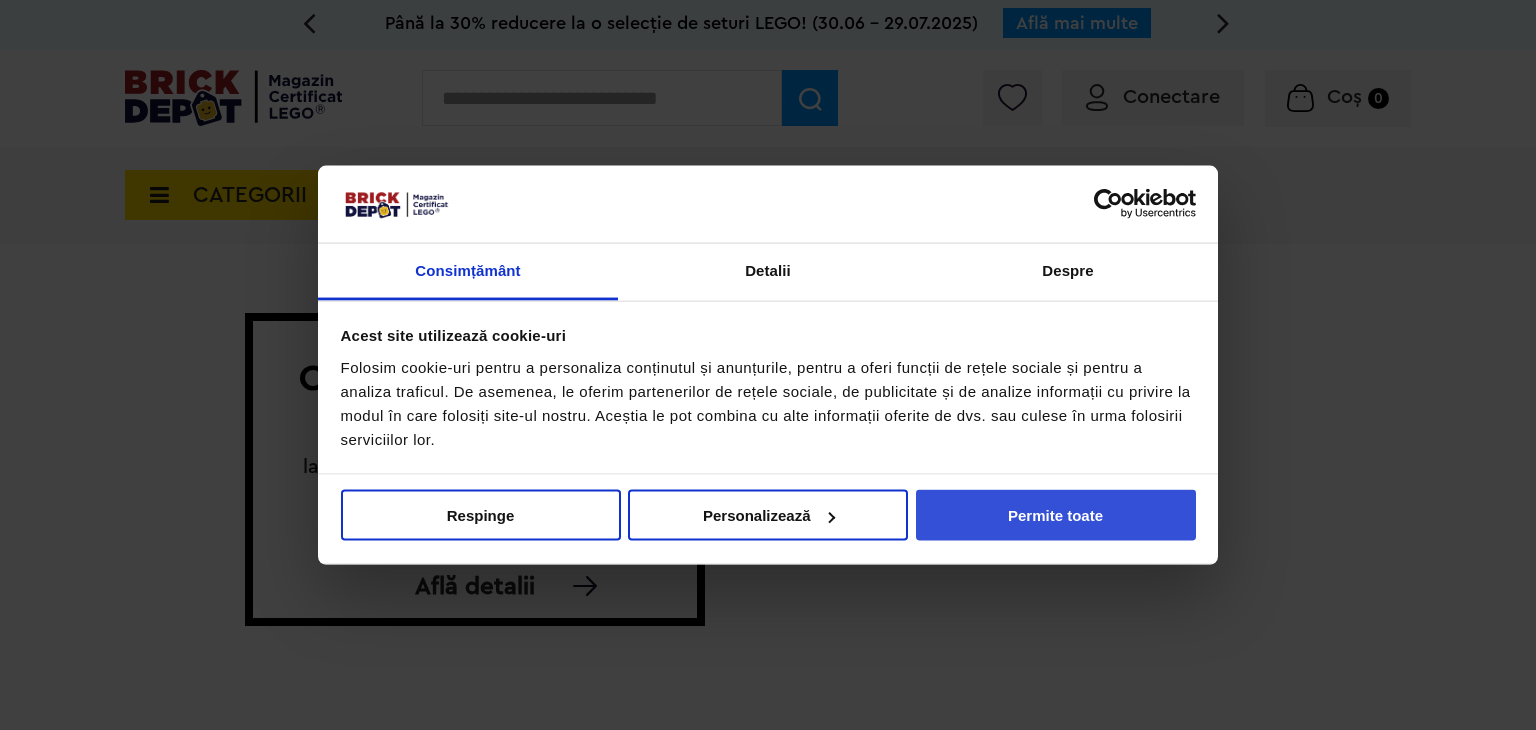 click on "Permite toate" at bounding box center (1056, 515) 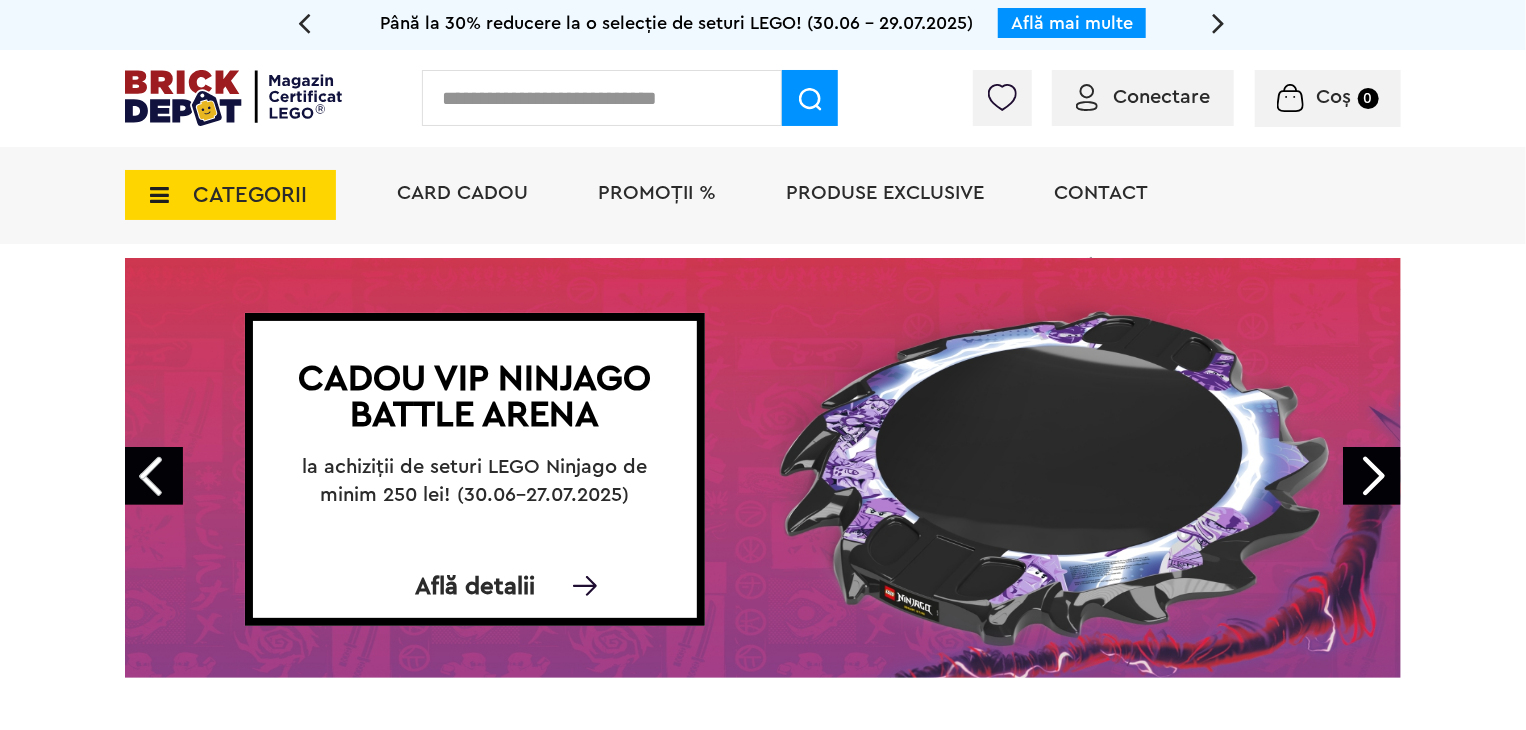 click on "CATEGORII" at bounding box center [250, 195] 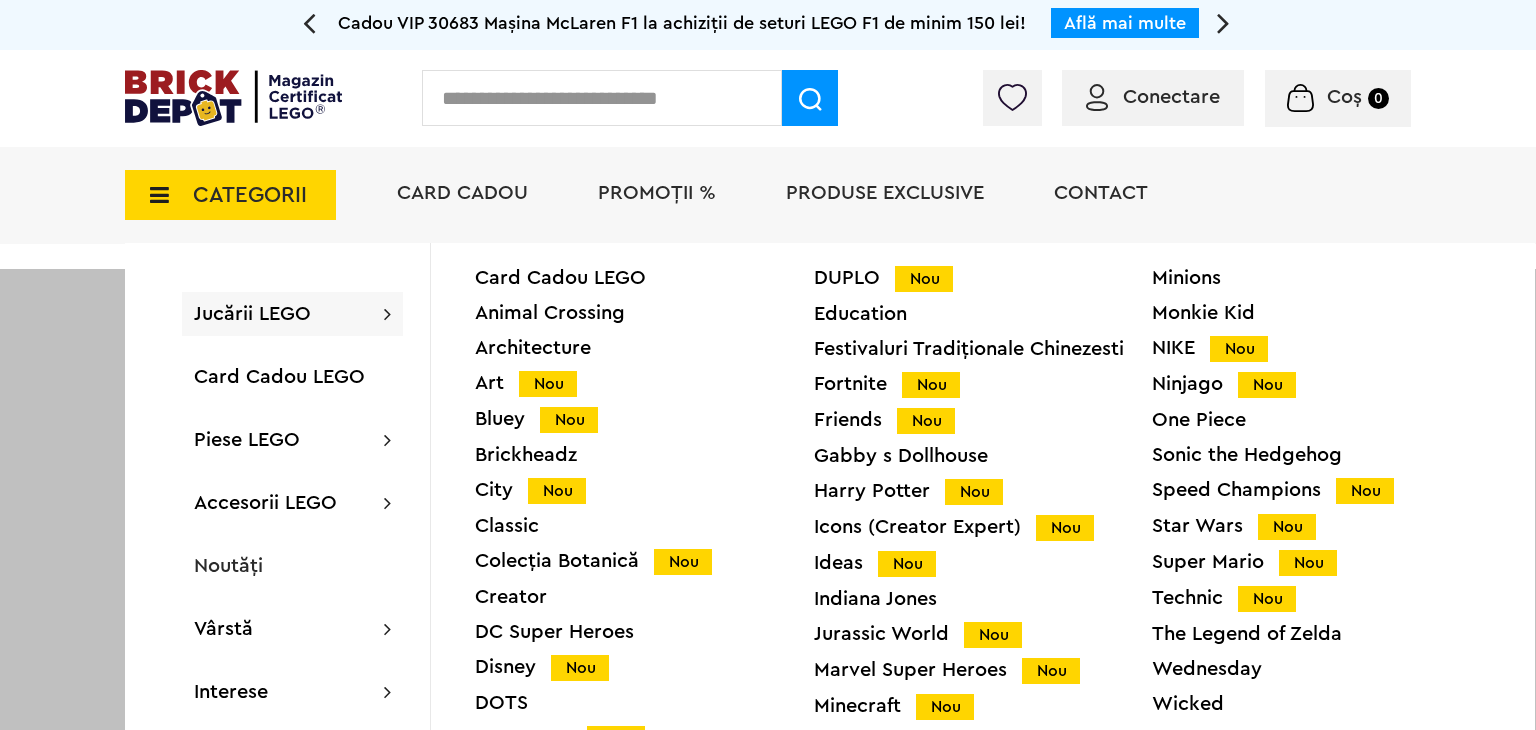 click on "Animal Crossing" at bounding box center (644, 313) 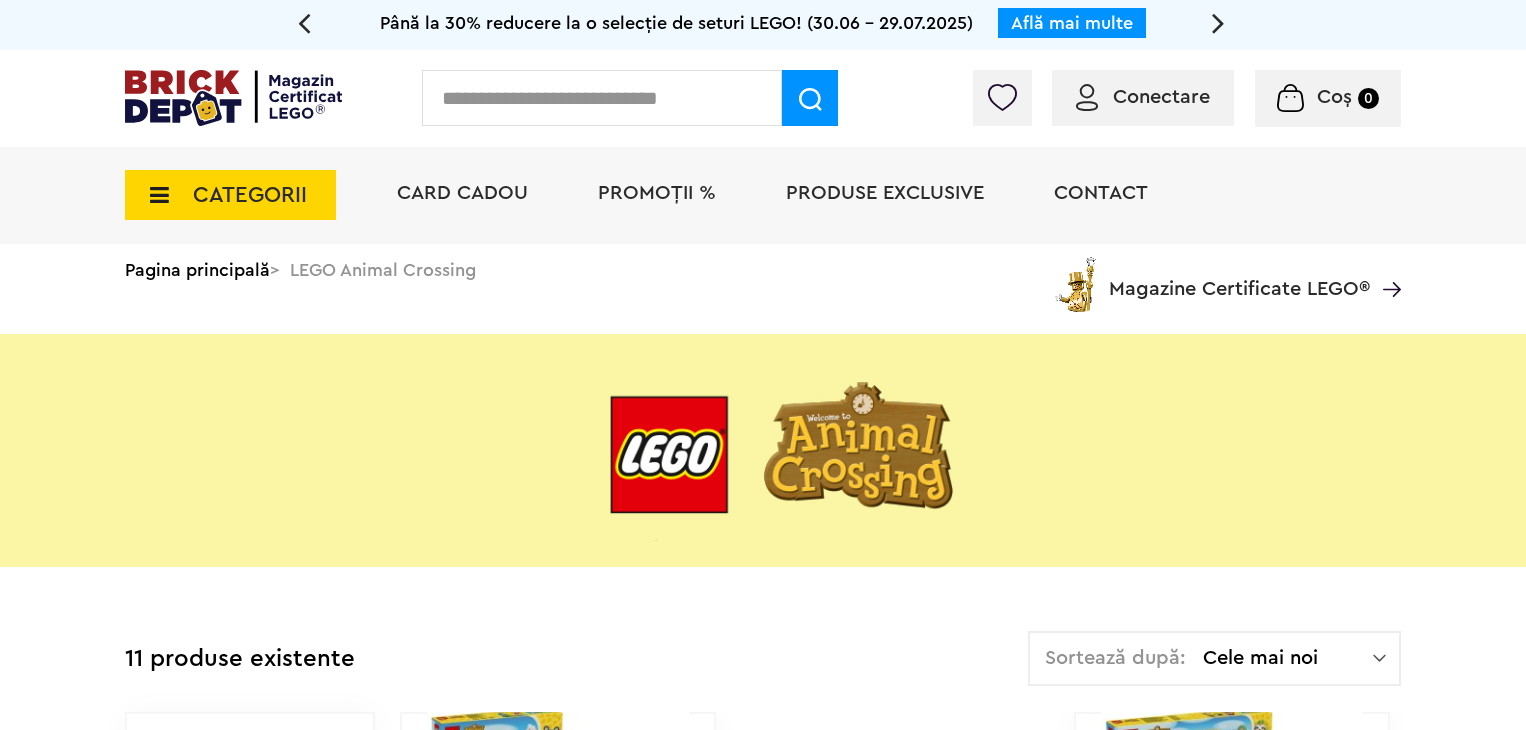 scroll, scrollTop: 0, scrollLeft: 0, axis: both 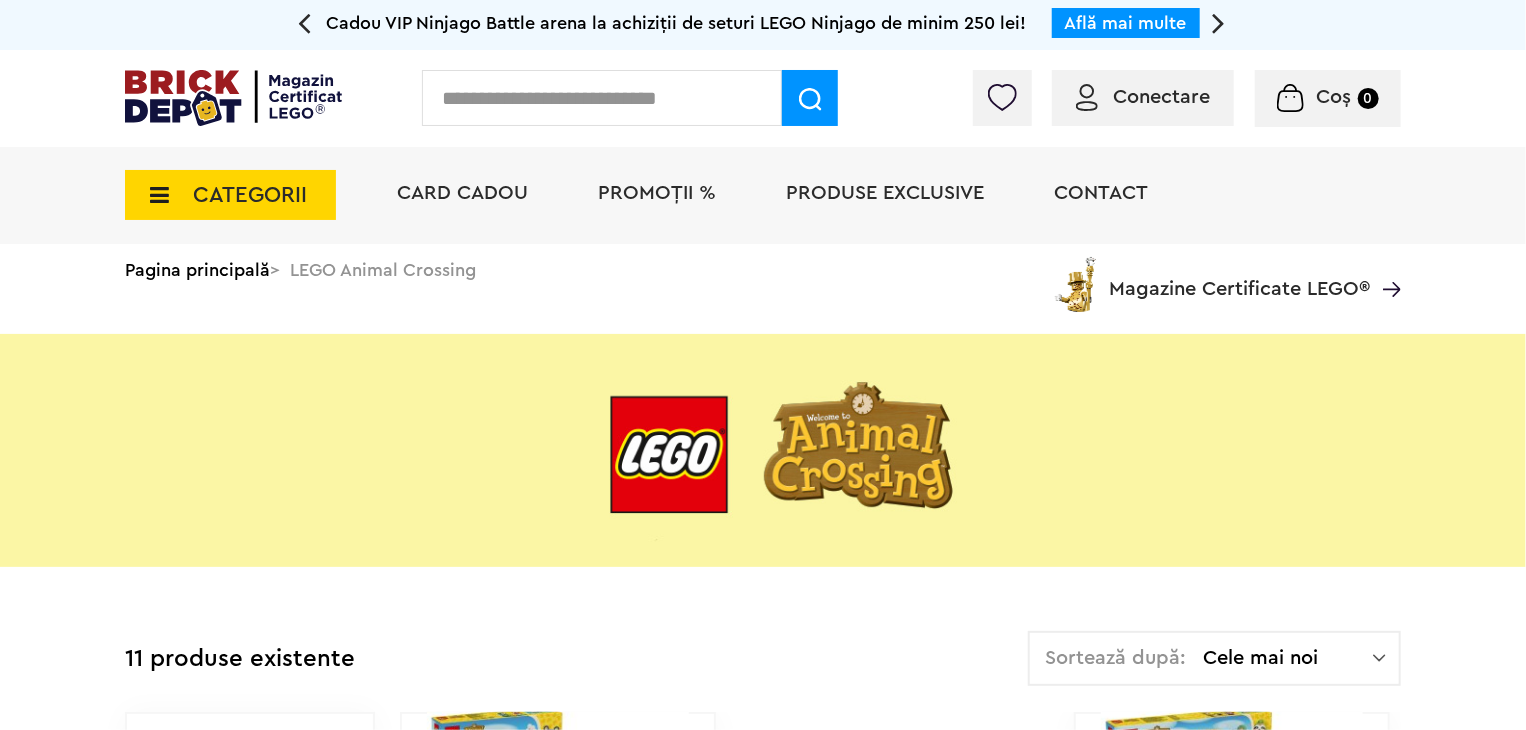 click on "CATEGORII" at bounding box center (250, 195) 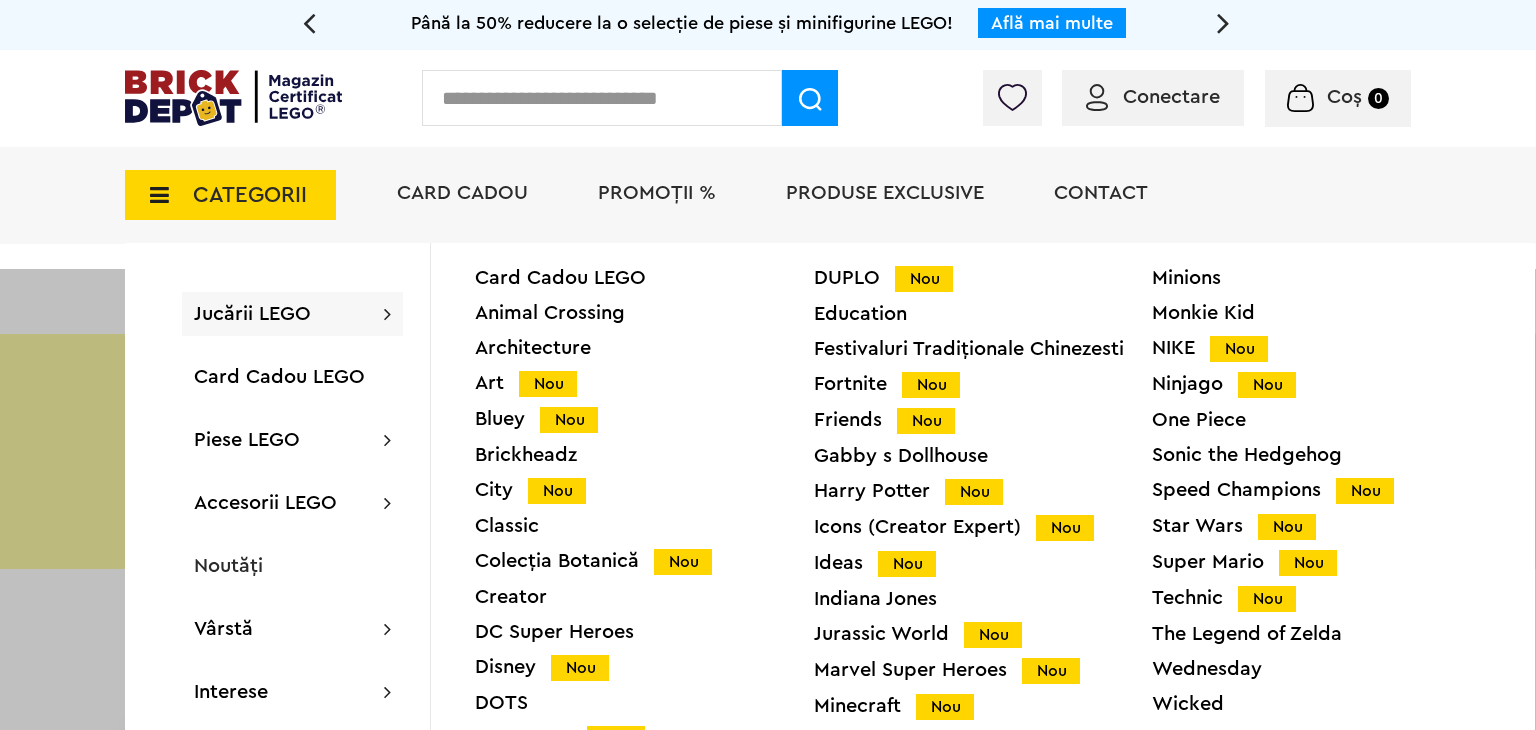 click on "Disney Nou" at bounding box center [644, 667] 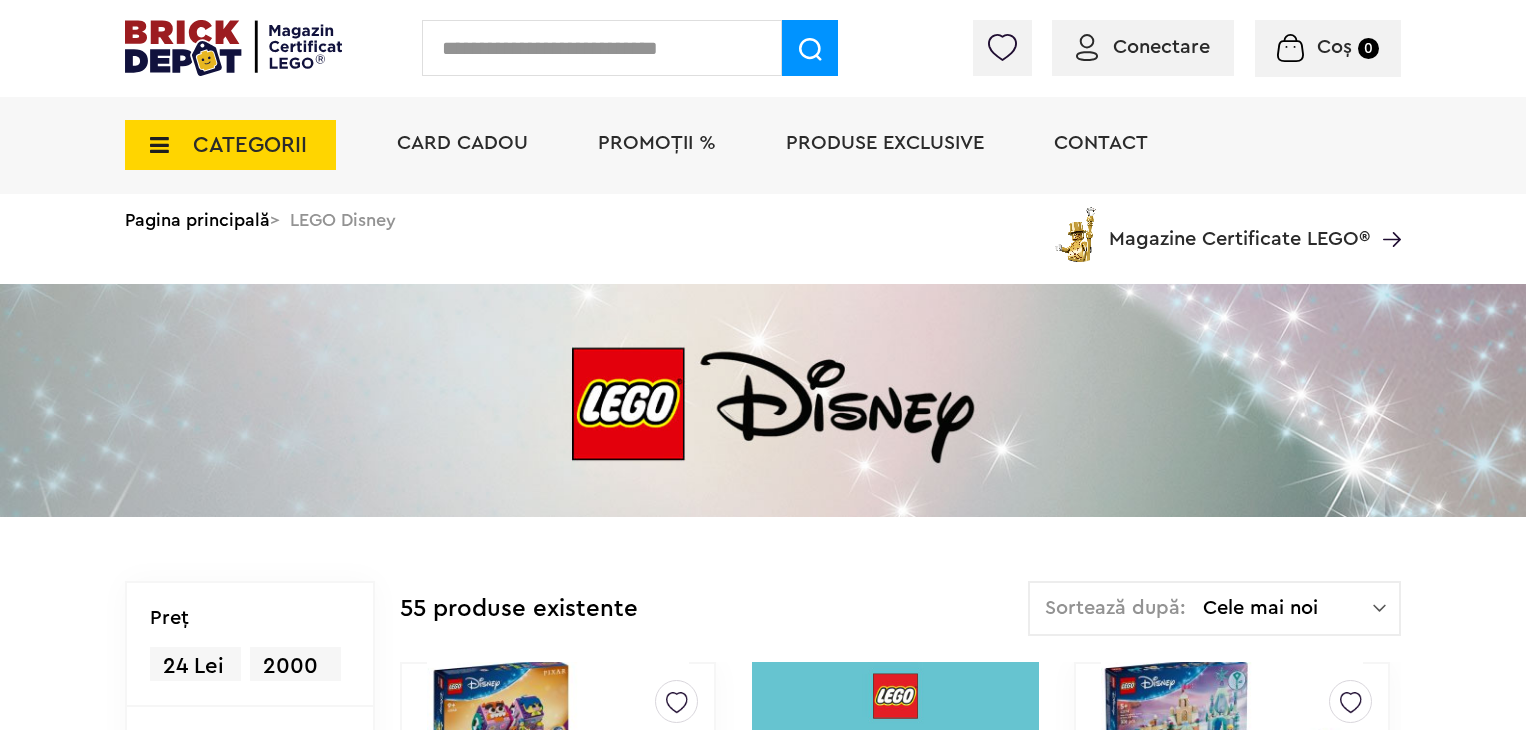 scroll, scrollTop: 0, scrollLeft: 0, axis: both 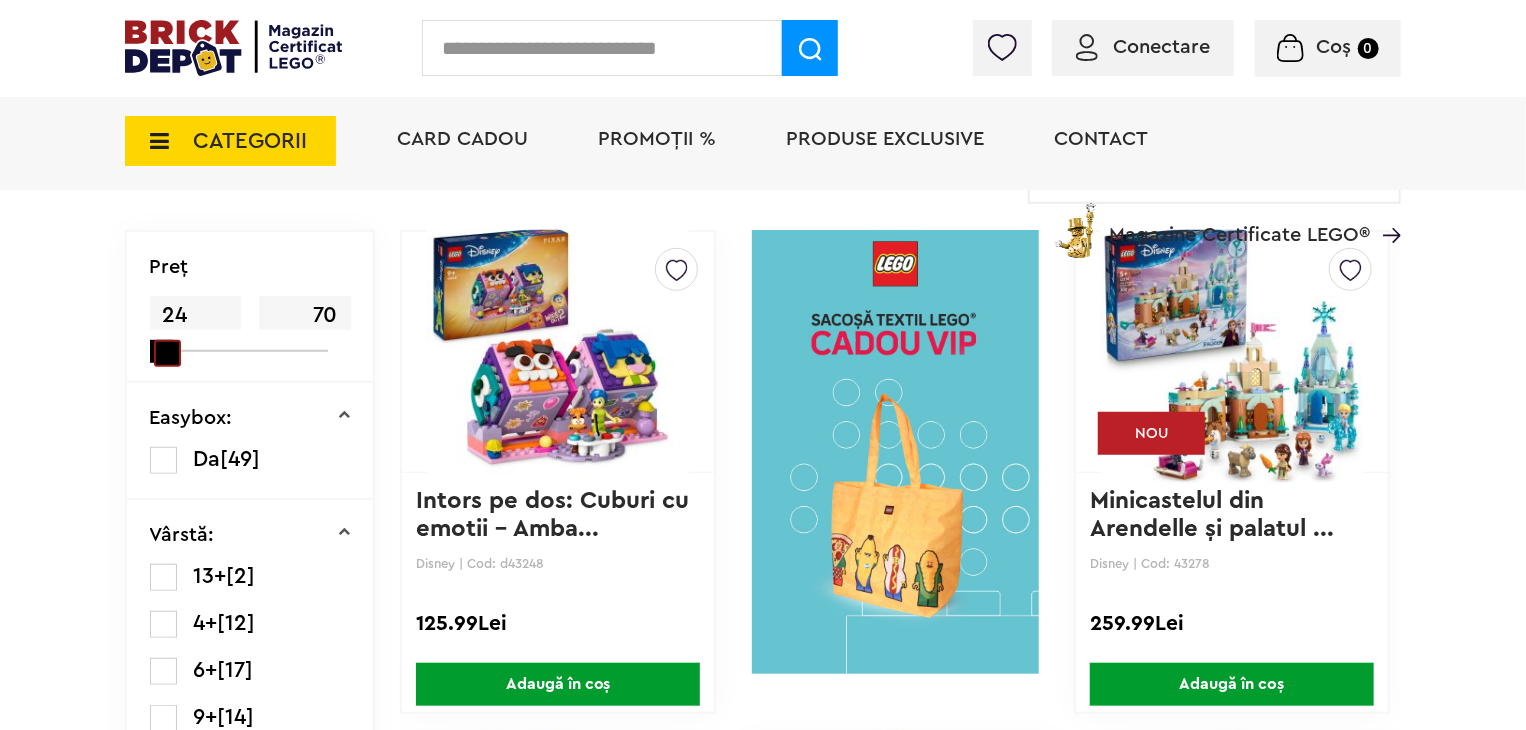 drag, startPoint x: 338, startPoint y: 342, endPoint x: 154, endPoint y: 341, distance: 184.00272 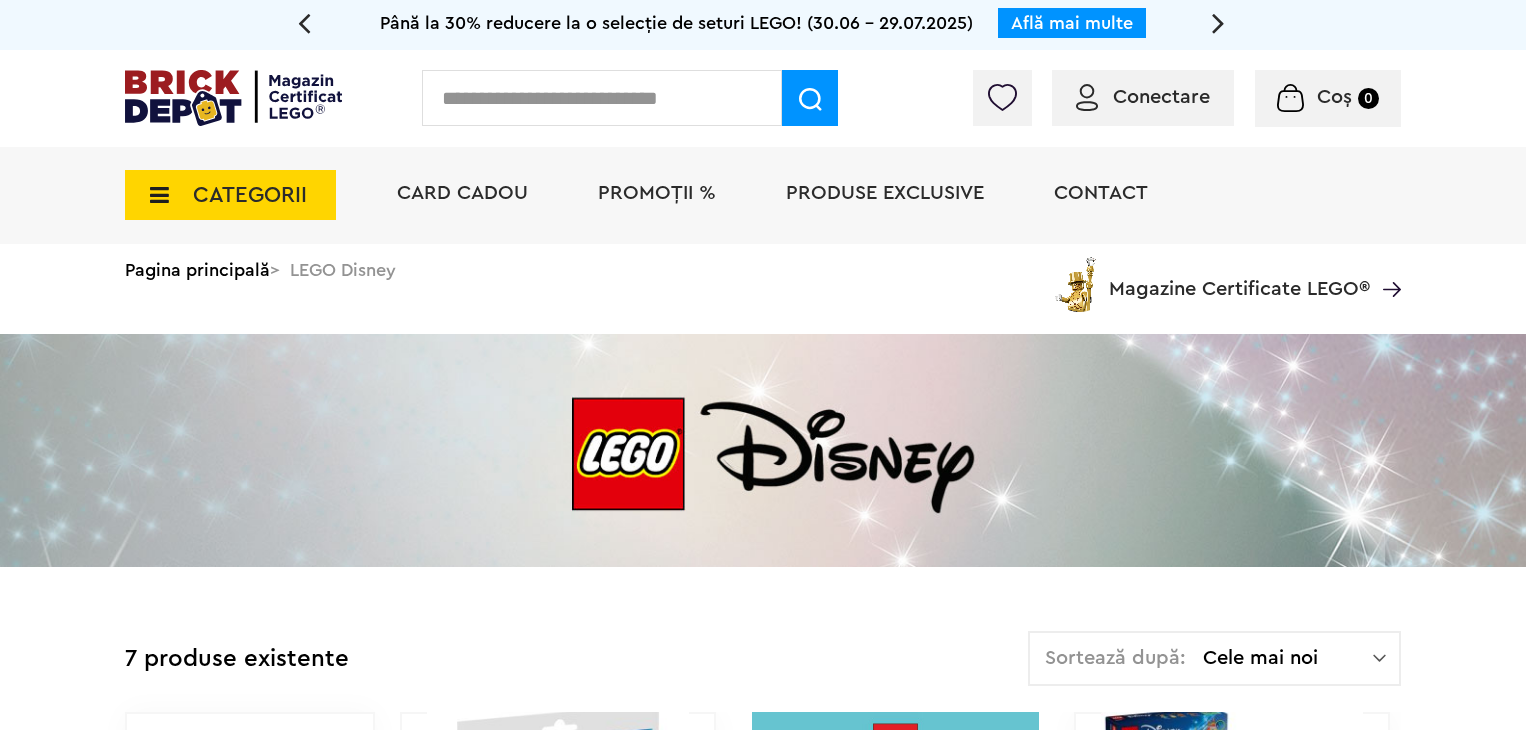 scroll, scrollTop: 0, scrollLeft: 0, axis: both 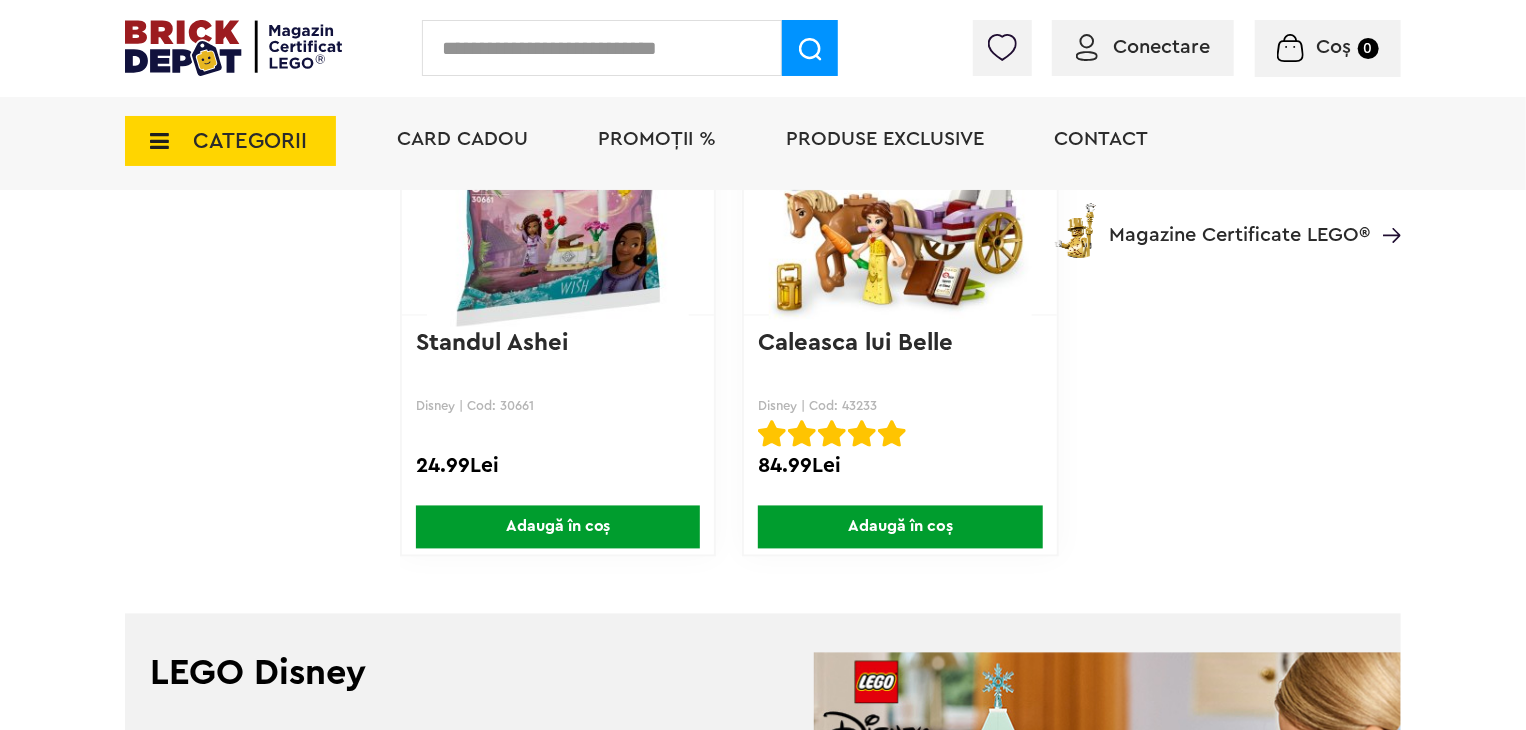 click on "CATEGORII" at bounding box center (230, 141) 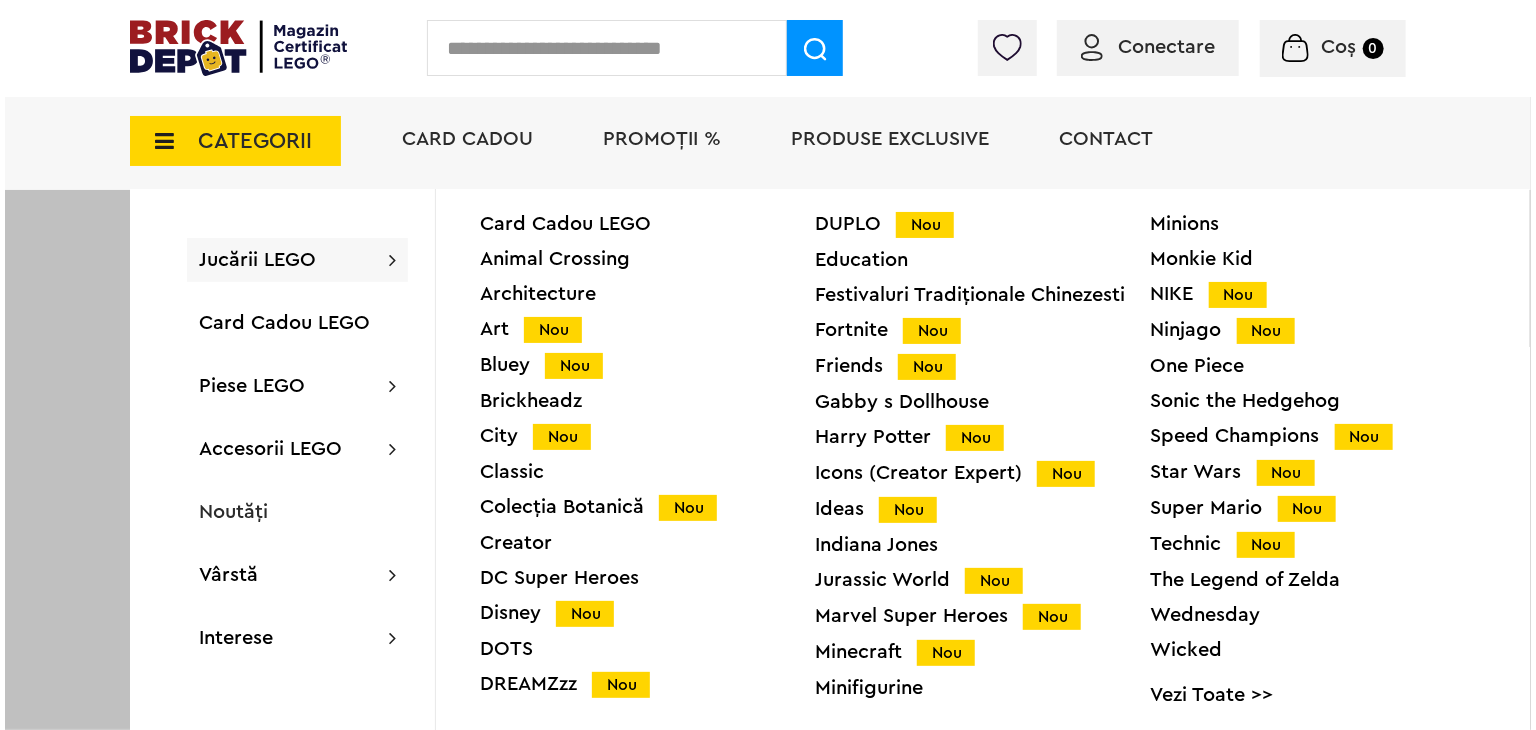 scroll, scrollTop: 1704, scrollLeft: 0, axis: vertical 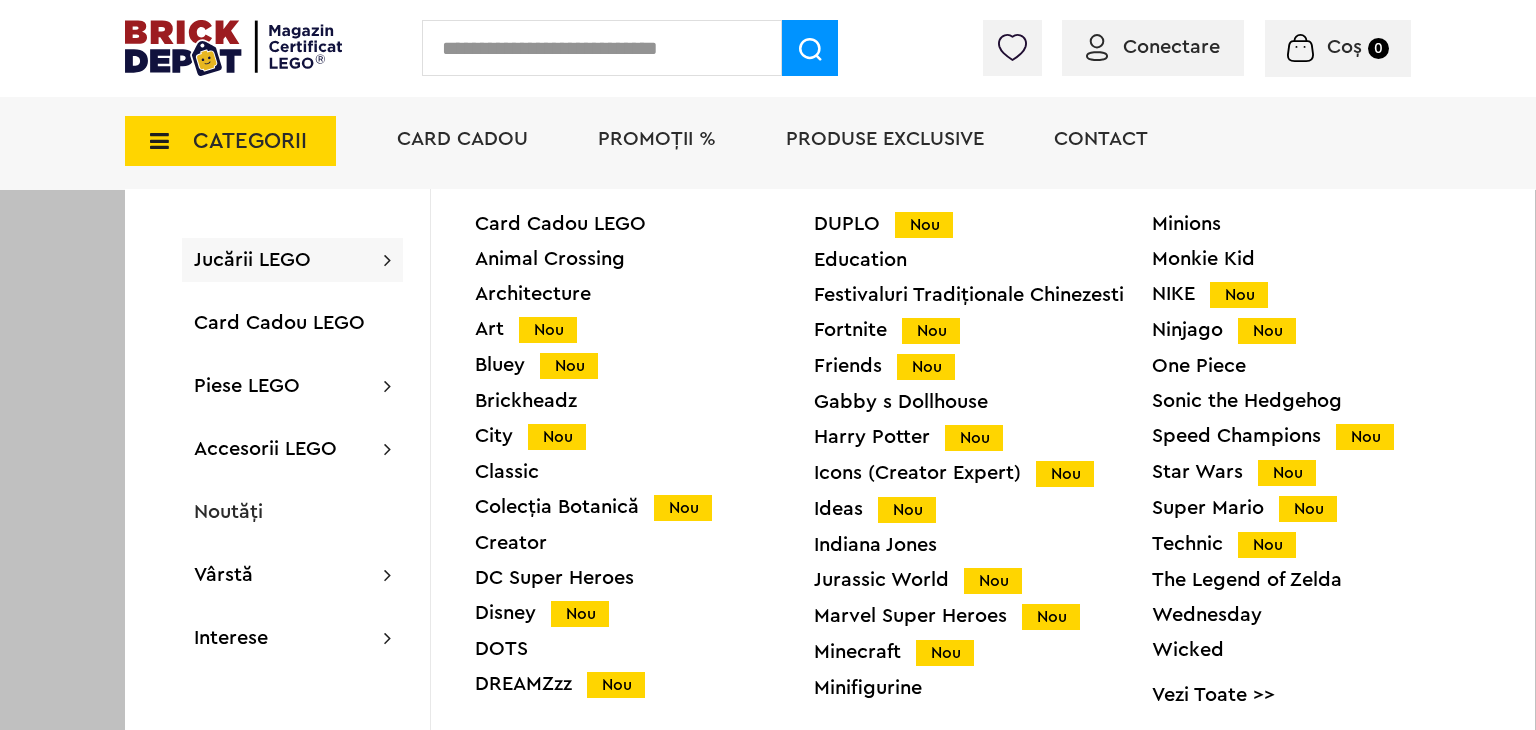 click on "Harry Potter Nou" at bounding box center (983, 437) 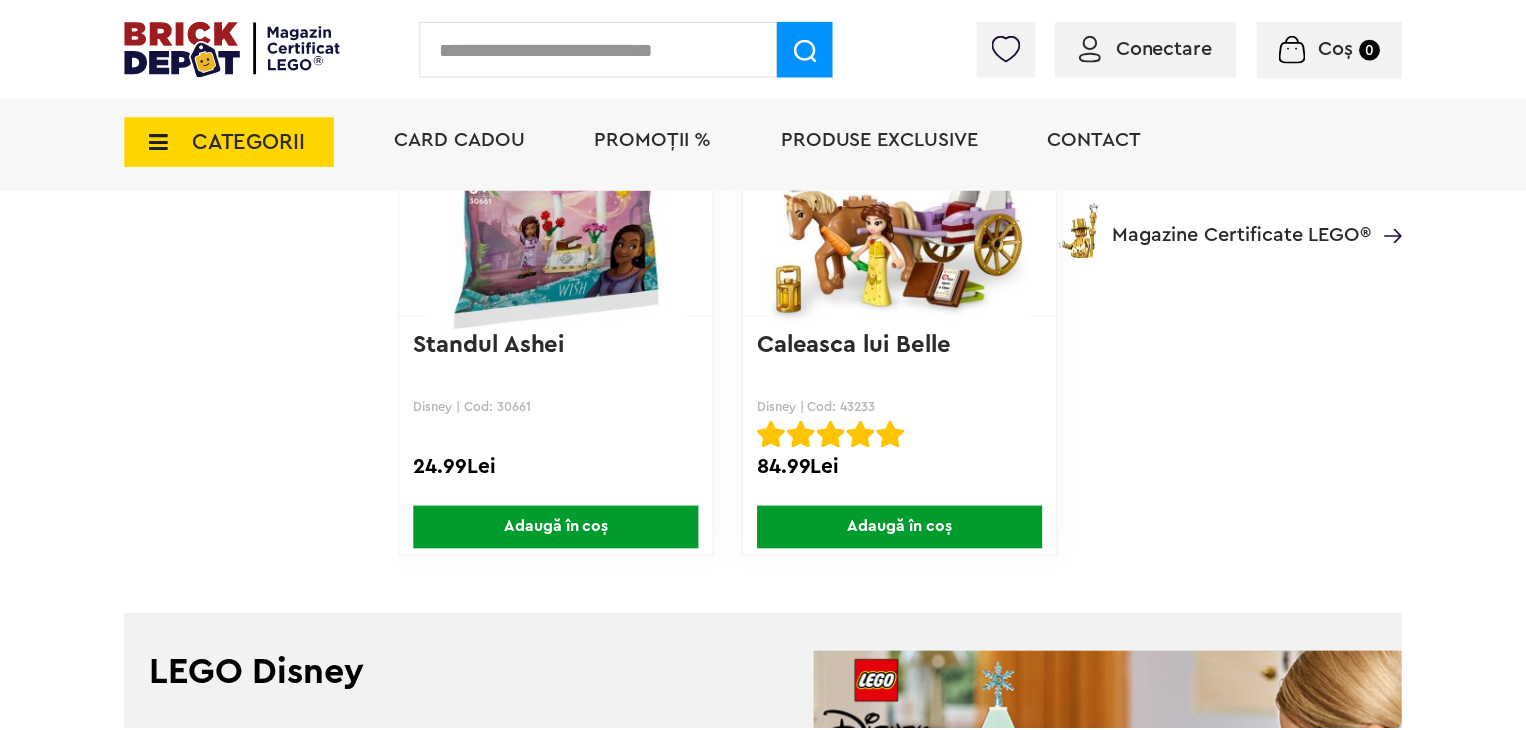 scroll, scrollTop: 1703, scrollLeft: 0, axis: vertical 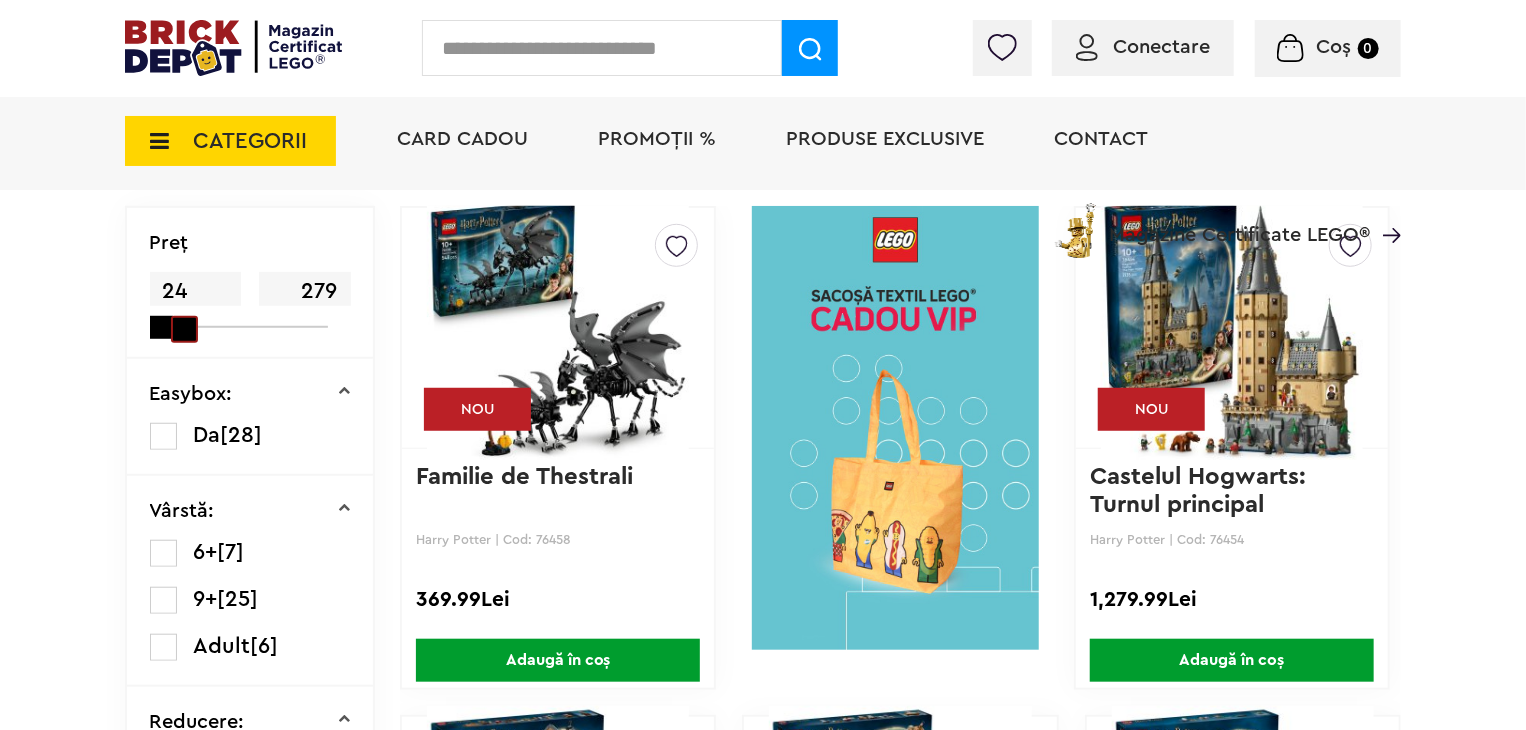 drag, startPoint x: 340, startPoint y: 324, endPoint x: 171, endPoint y: 328, distance: 169.04733 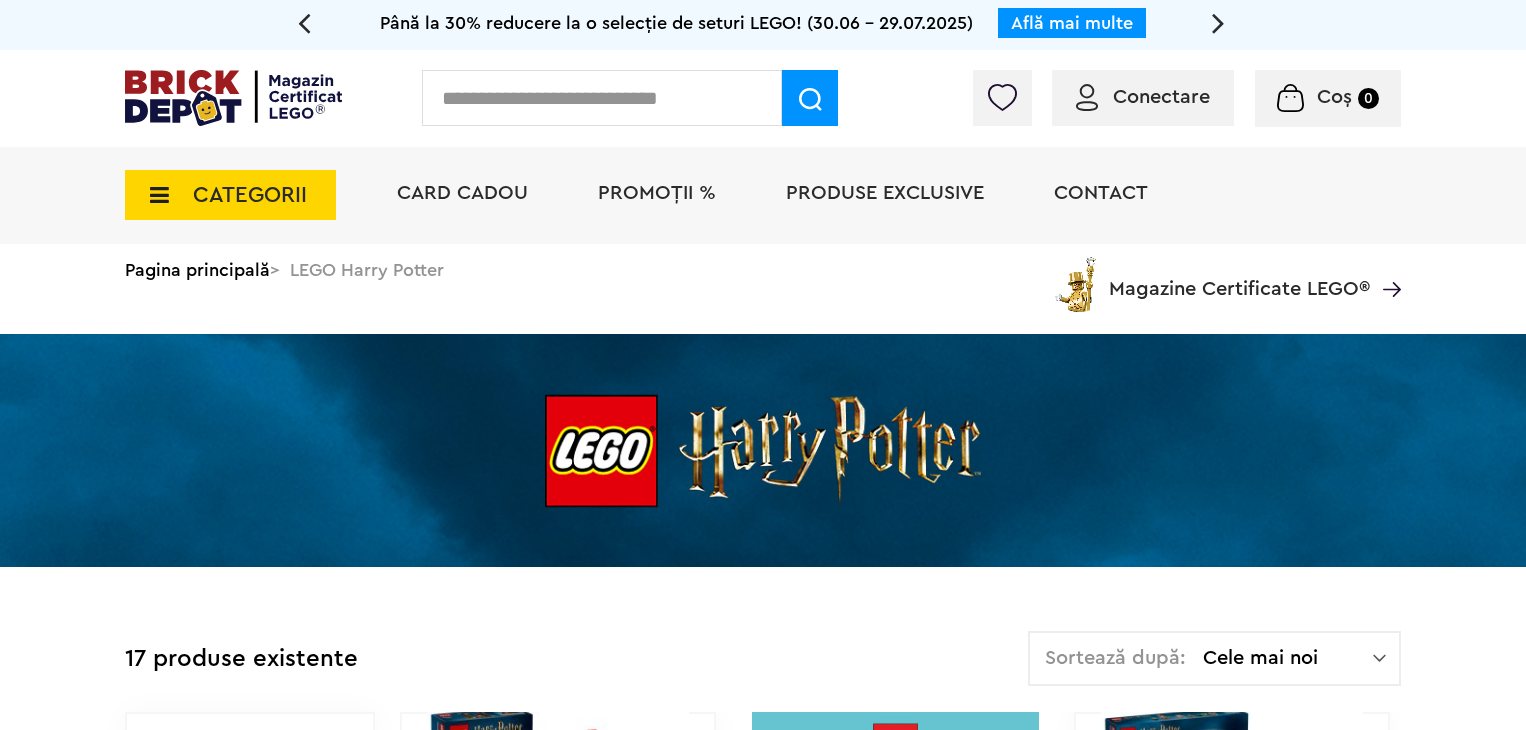 scroll, scrollTop: 0, scrollLeft: 0, axis: both 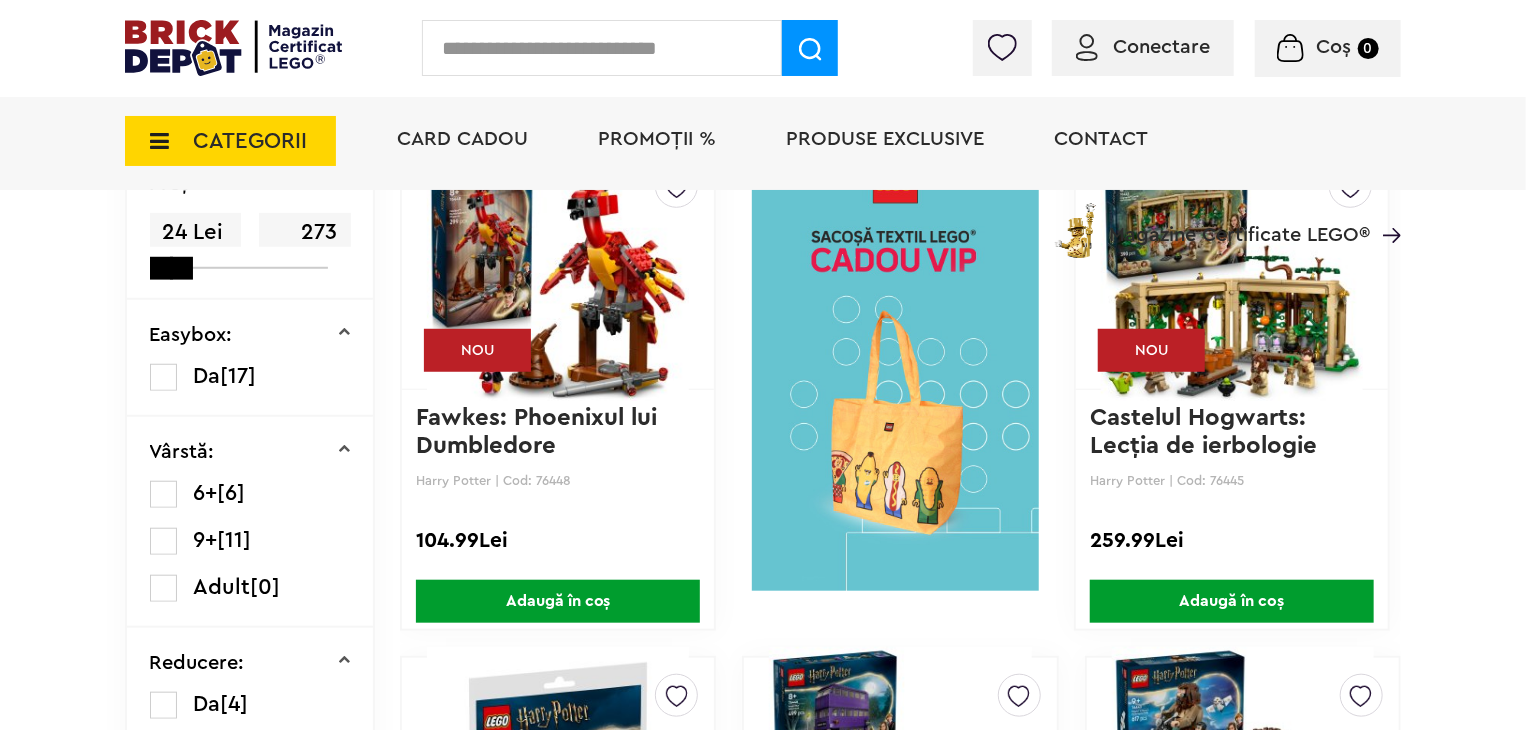 drag, startPoint x: 1535, startPoint y: 141, endPoint x: 1535, endPoint y: 122, distance: 19 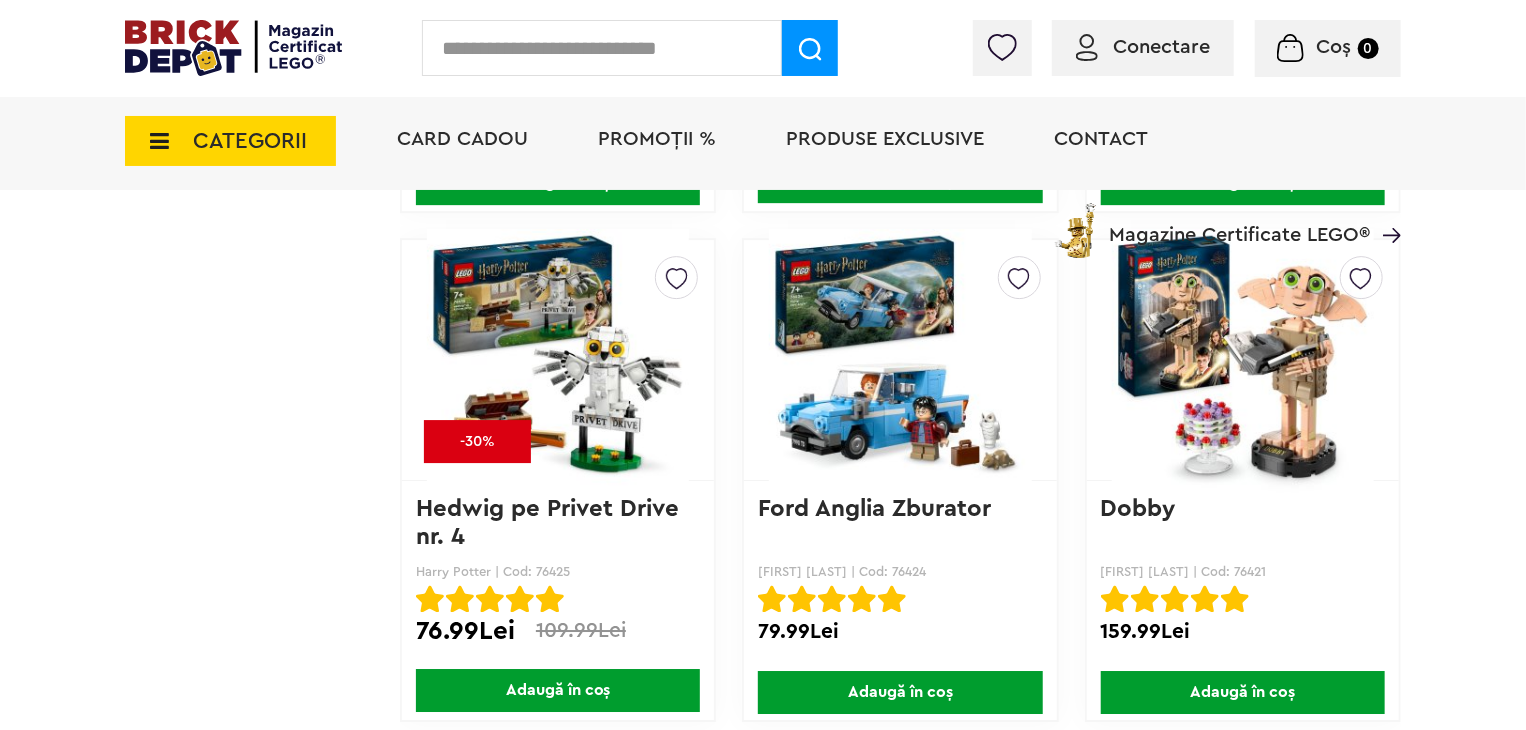 scroll, scrollTop: 3053, scrollLeft: 0, axis: vertical 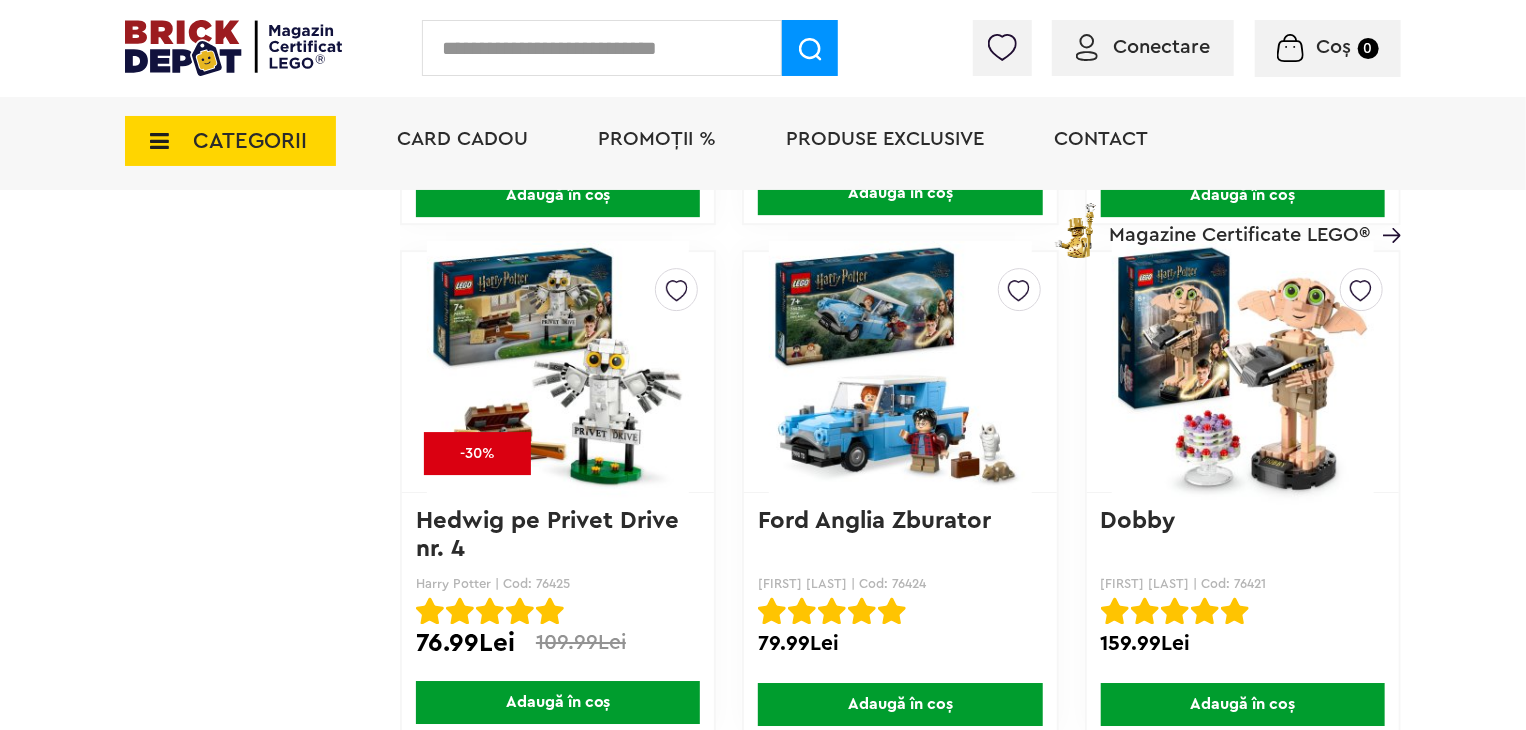 click at bounding box center [1243, 372] 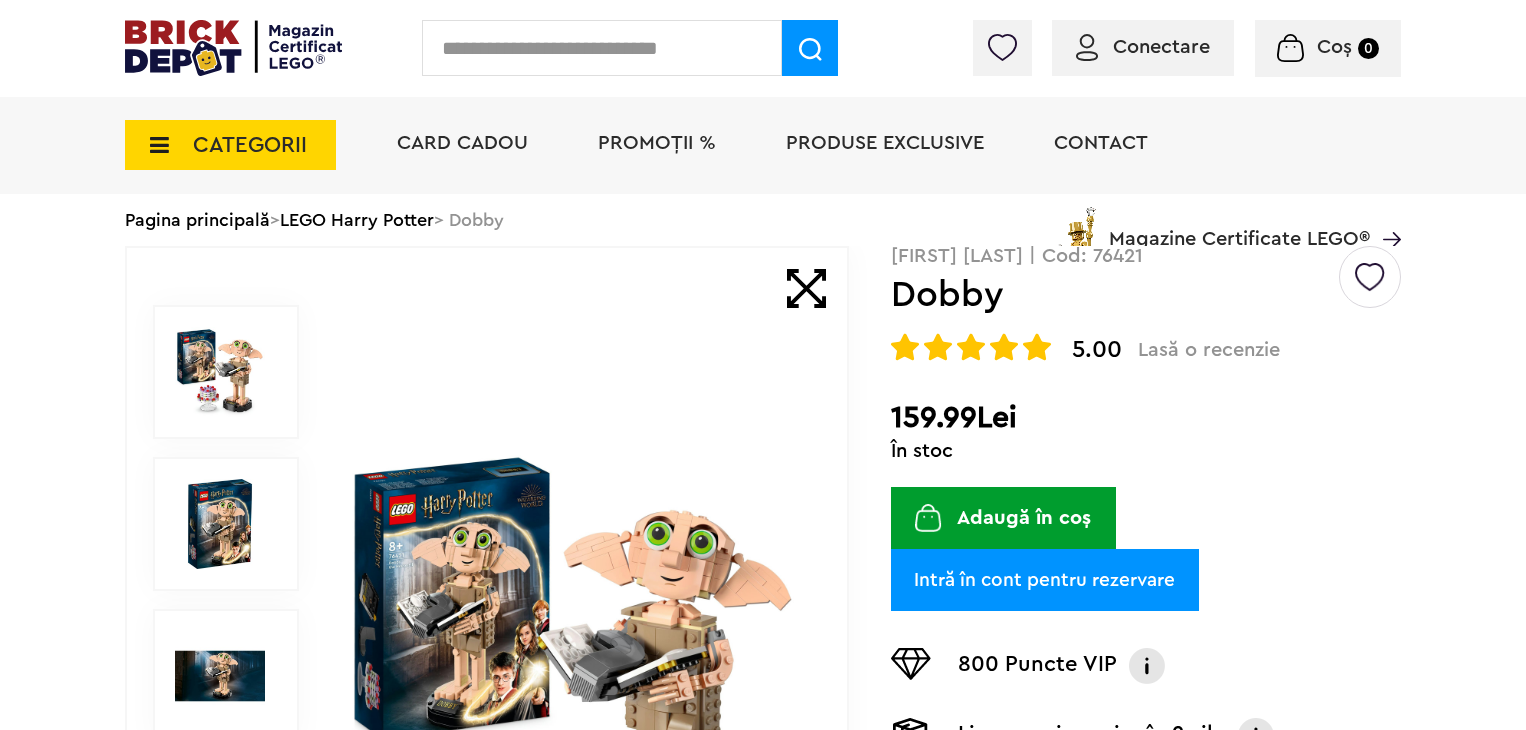 scroll, scrollTop: 0, scrollLeft: 0, axis: both 